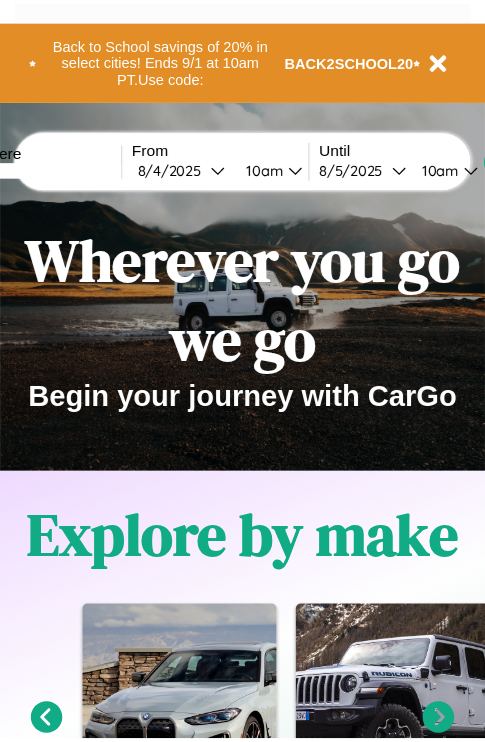 scroll, scrollTop: 0, scrollLeft: 0, axis: both 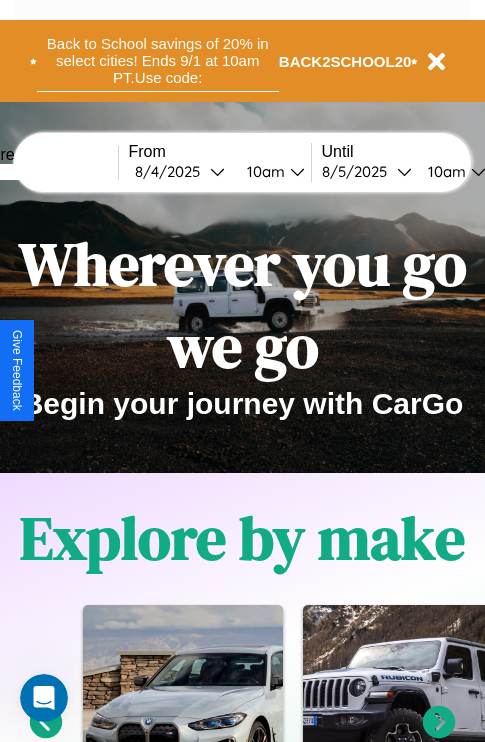 click on "Back to School savings of 20% in select cities! Ends 9/1 at 10am PT.  Use code:" at bounding box center [158, 61] 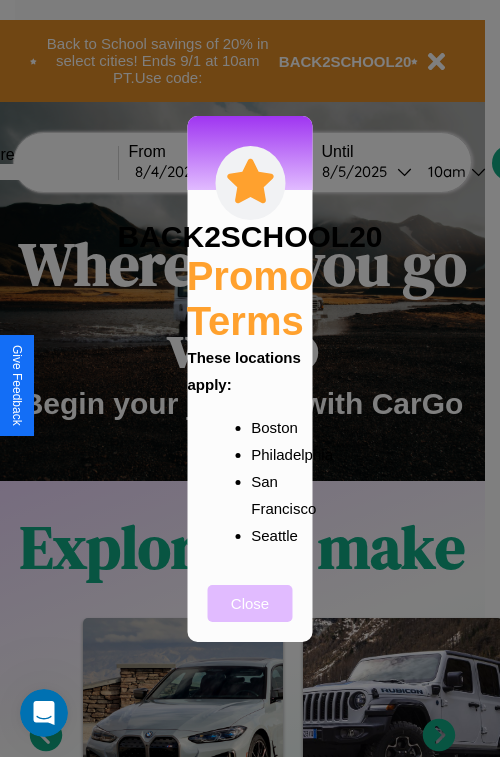 click on "Close" at bounding box center [250, 603] 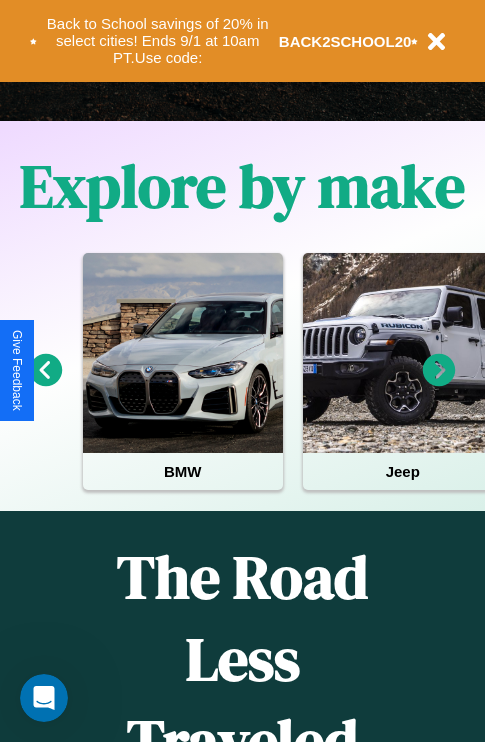 scroll, scrollTop: 1285, scrollLeft: 0, axis: vertical 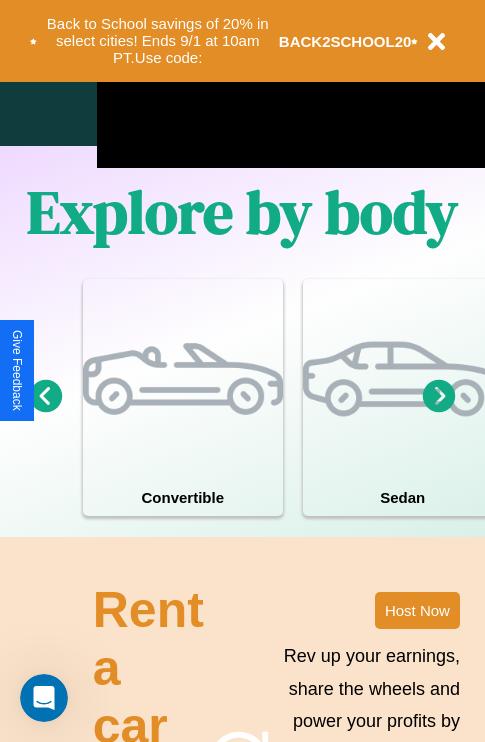 click 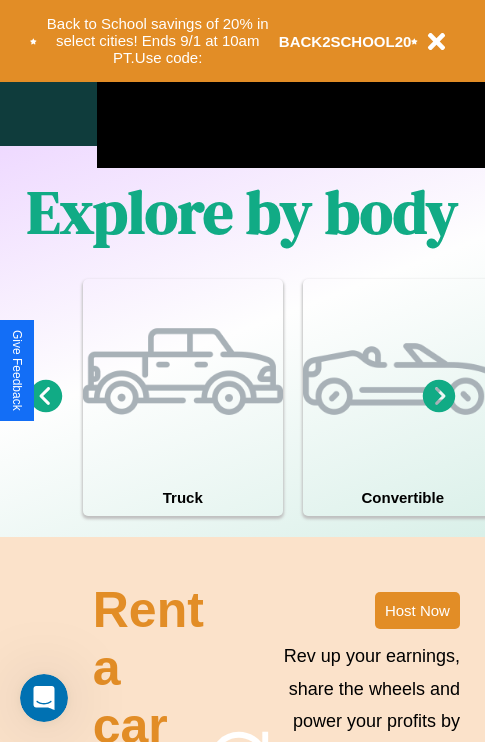 click 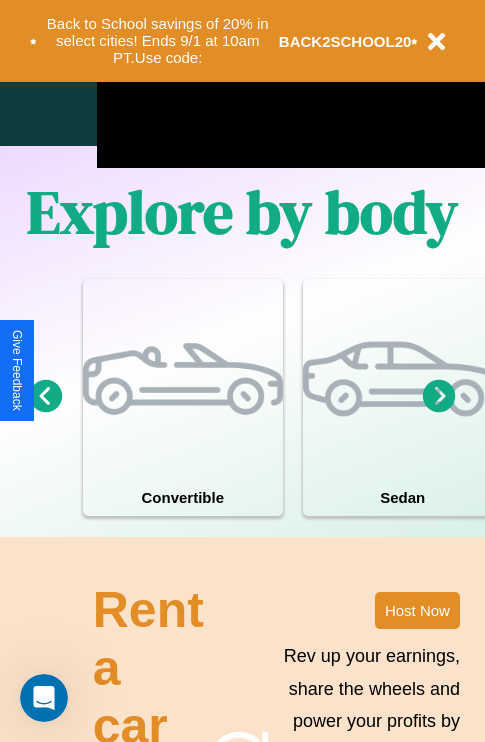 click 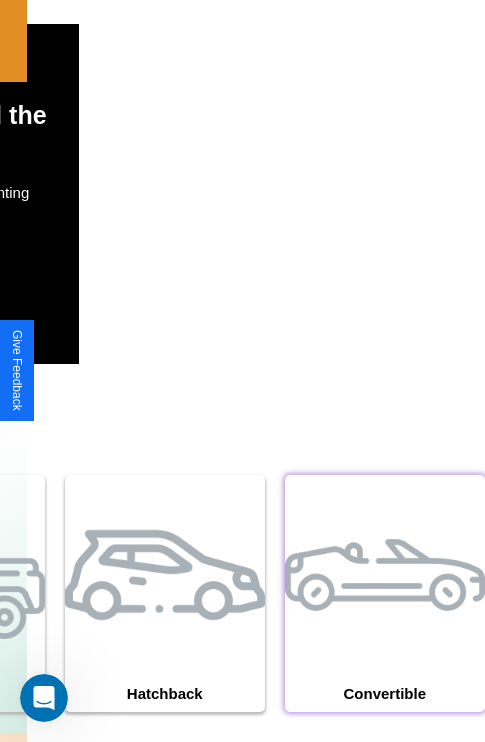 click at bounding box center (385, 575) 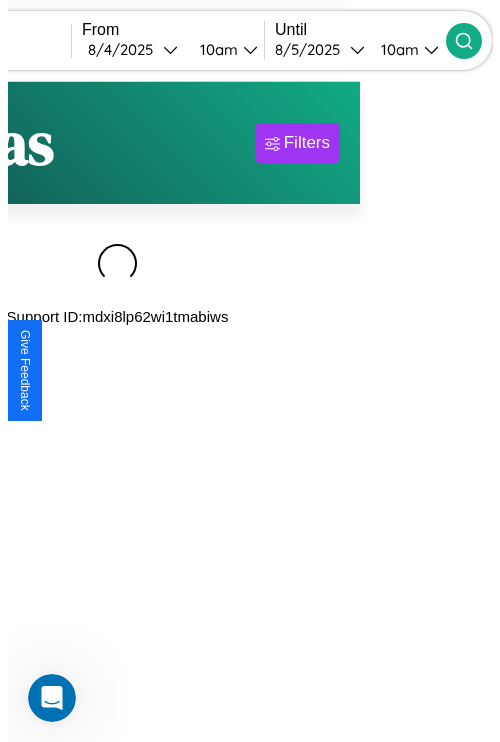 scroll, scrollTop: 0, scrollLeft: 0, axis: both 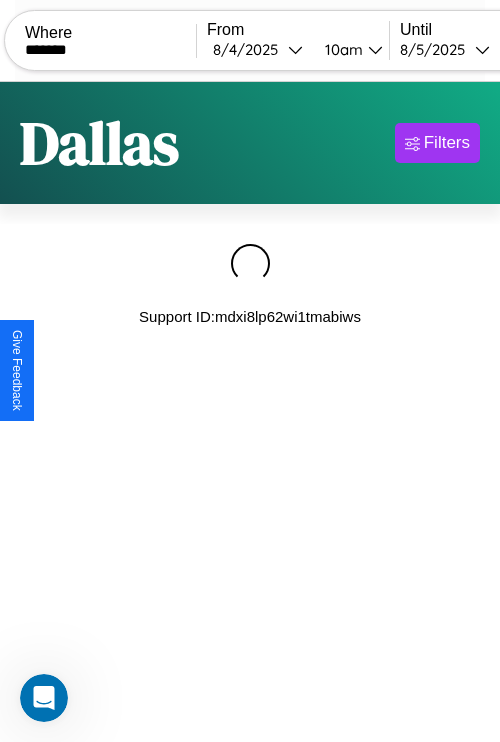 type on "*******" 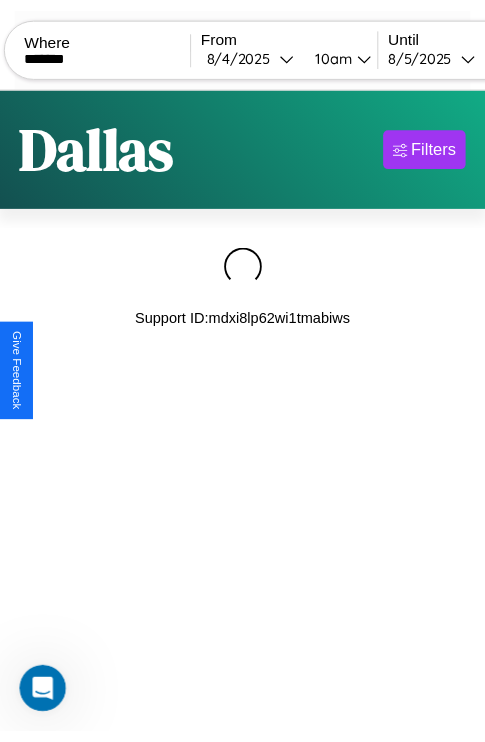 scroll, scrollTop: 0, scrollLeft: 159, axis: horizontal 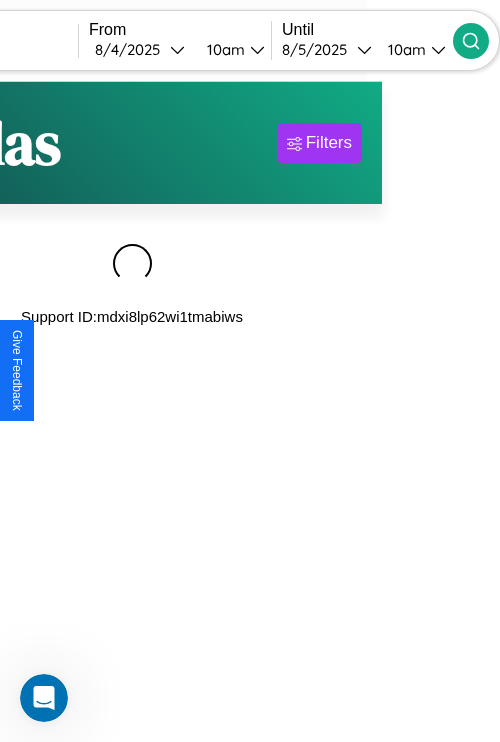 click 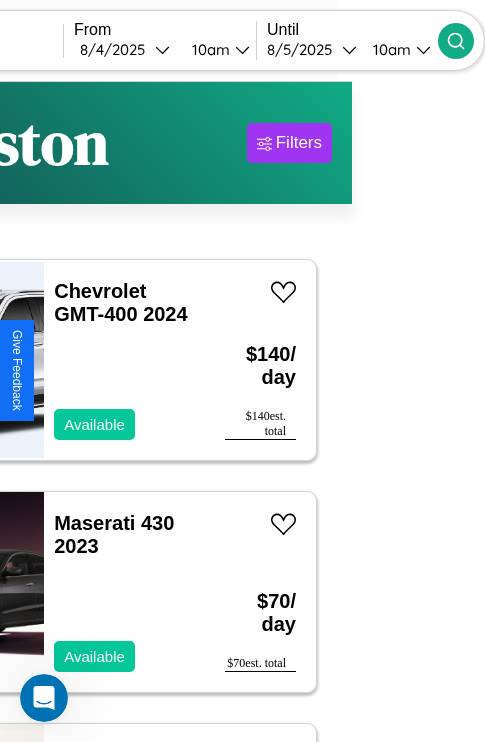 scroll, scrollTop: 95, scrollLeft: 35, axis: both 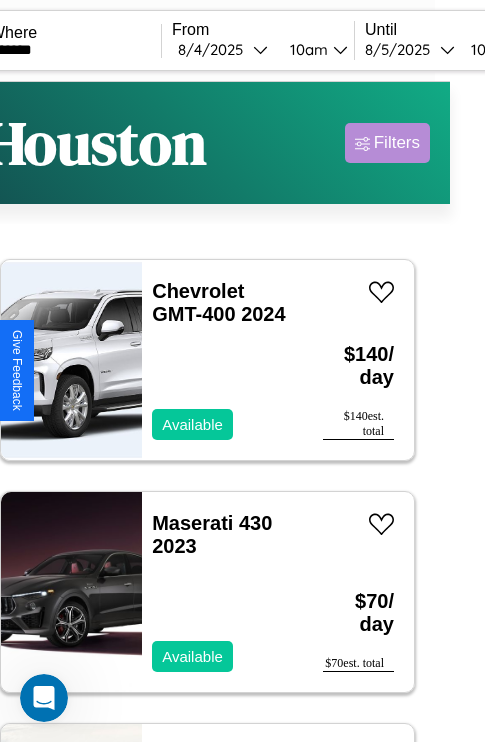 click on "Filters" at bounding box center [397, 143] 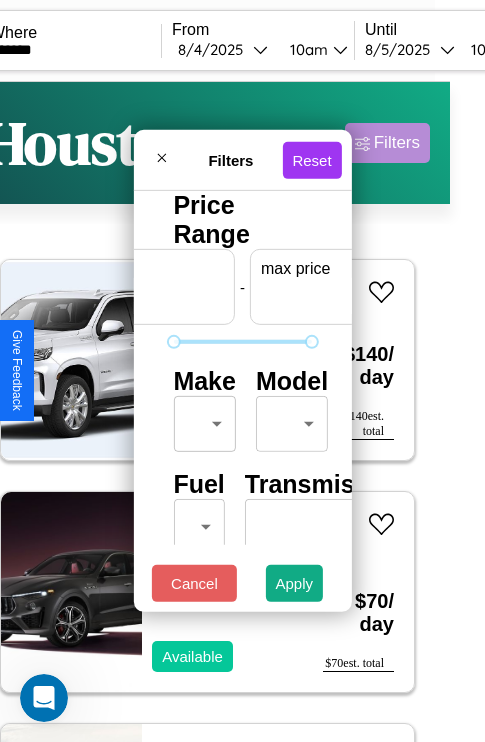 scroll, scrollTop: 0, scrollLeft: 124, axis: horizontal 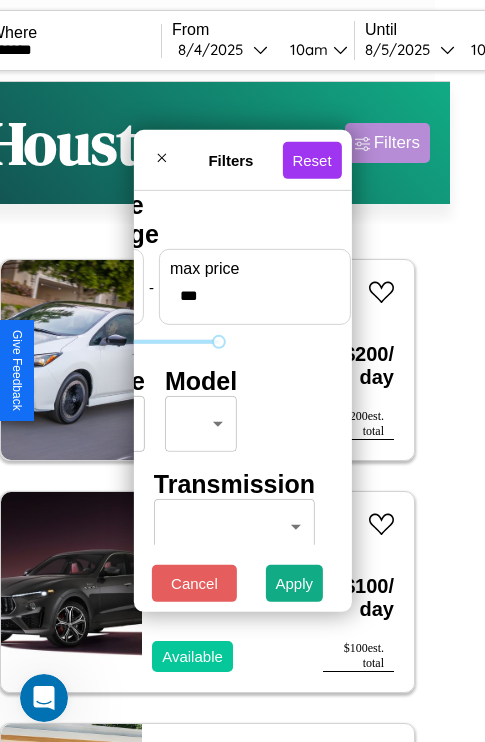 type on "***" 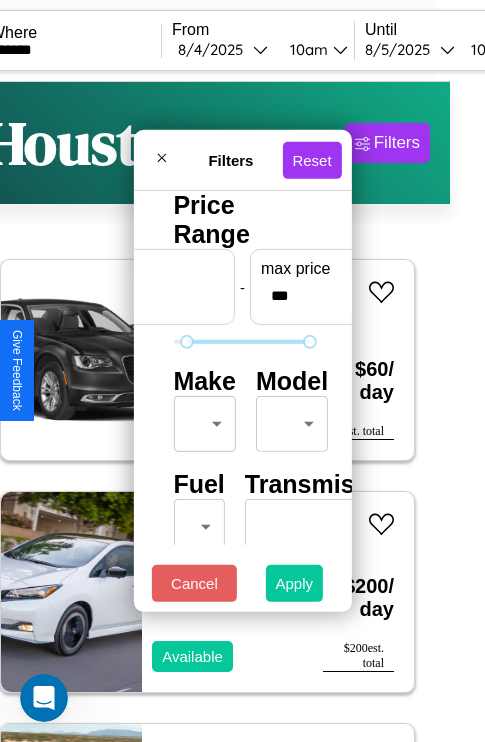 type on "**" 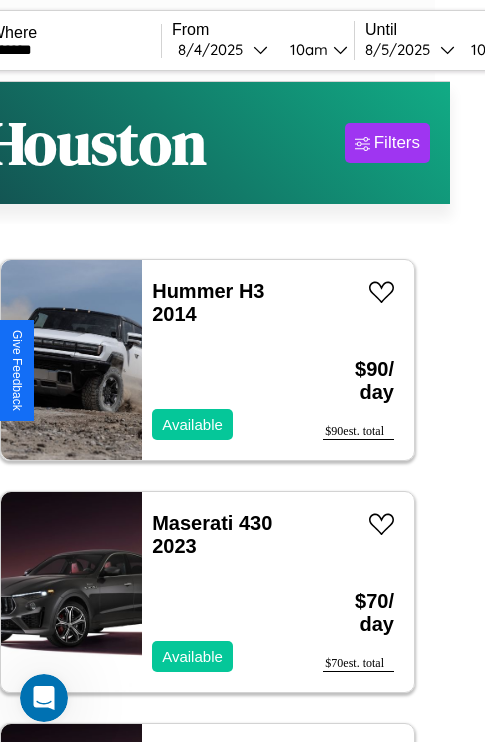 scroll, scrollTop: 95, scrollLeft: 35, axis: both 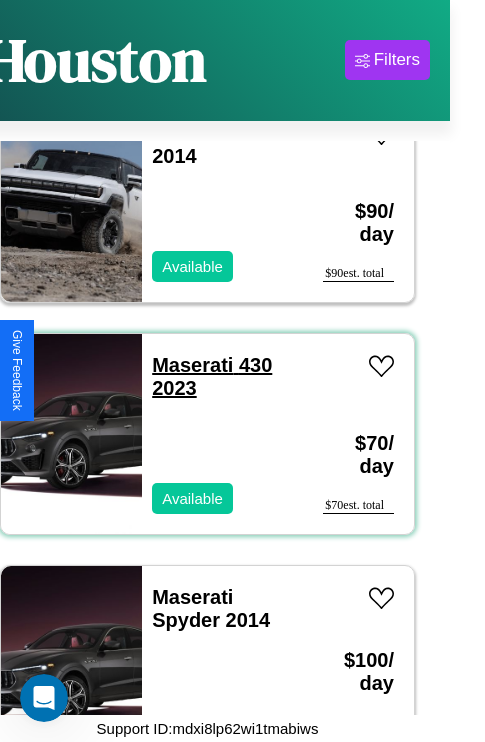 click on "Maserati   430   2023" at bounding box center (212, 376) 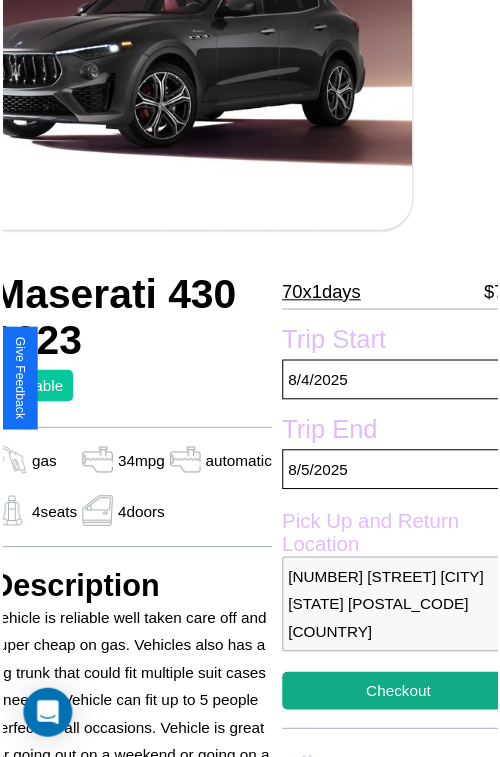 scroll, scrollTop: 218, scrollLeft: 84, axis: both 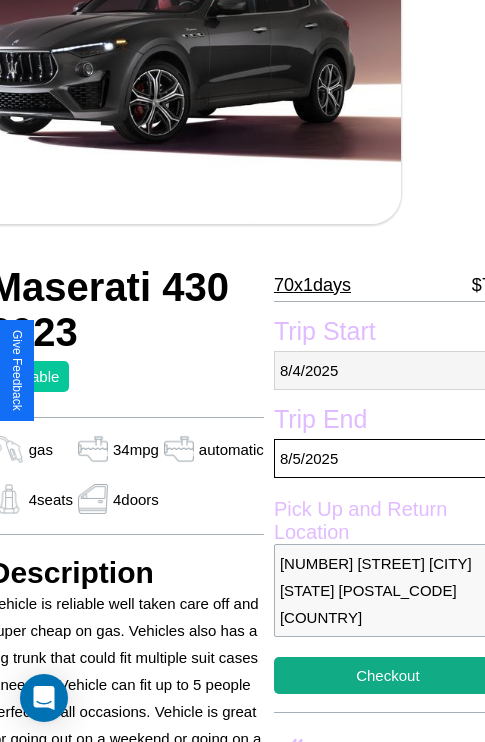 click on "8 / 4 / 2025" at bounding box center [388, 370] 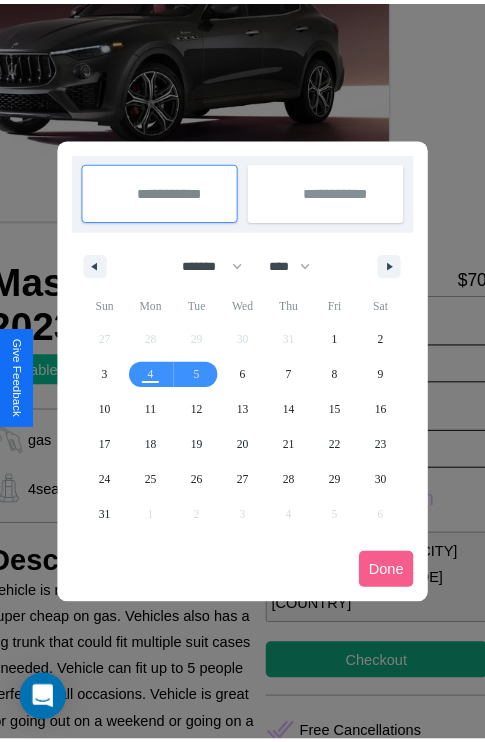 scroll, scrollTop: 0, scrollLeft: 84, axis: horizontal 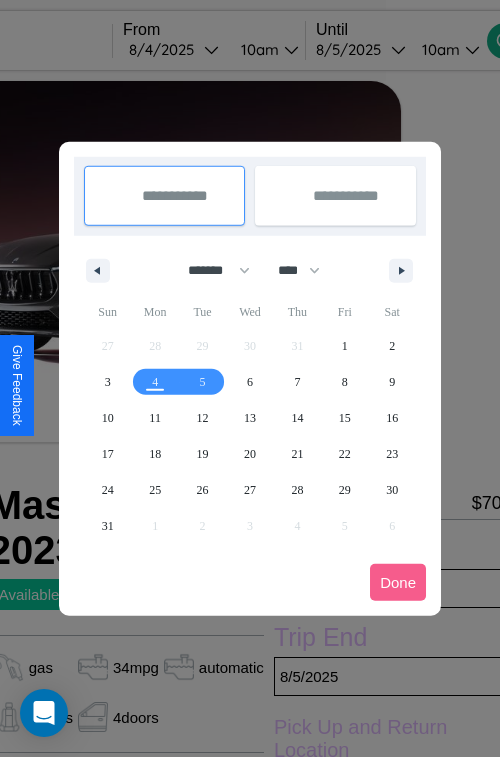 click at bounding box center [250, 378] 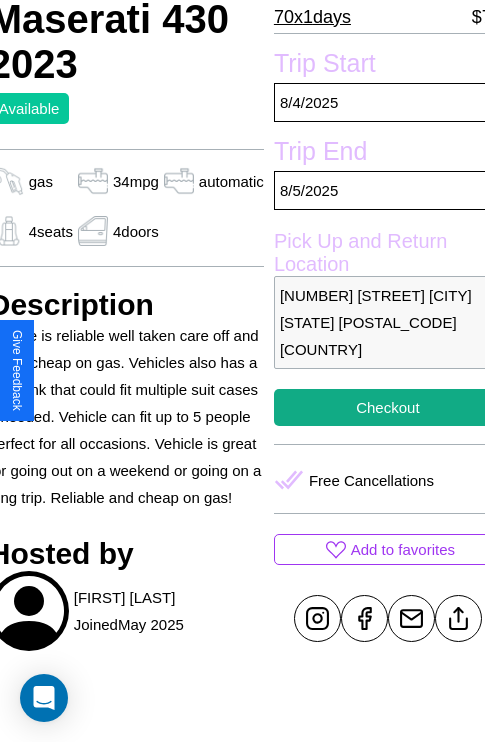 scroll, scrollTop: 496, scrollLeft: 84, axis: both 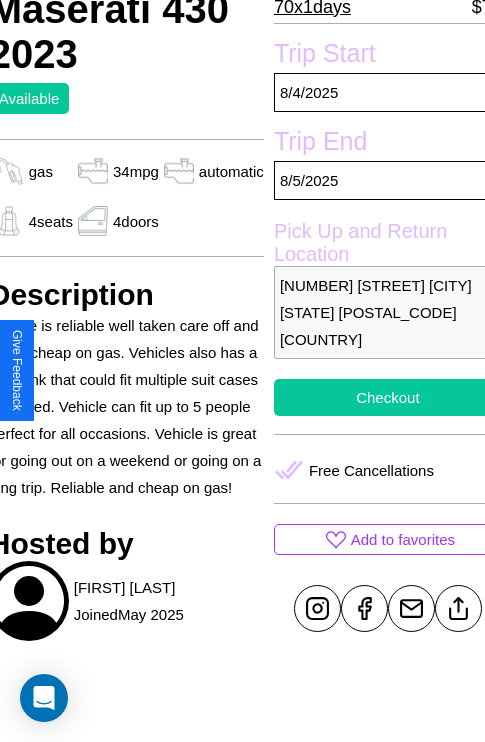 click on "Checkout" at bounding box center (388, 397) 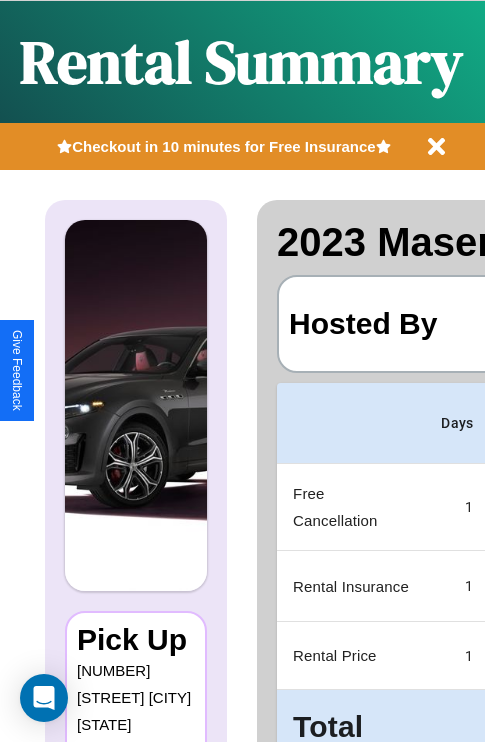 scroll, scrollTop: 90, scrollLeft: 0, axis: vertical 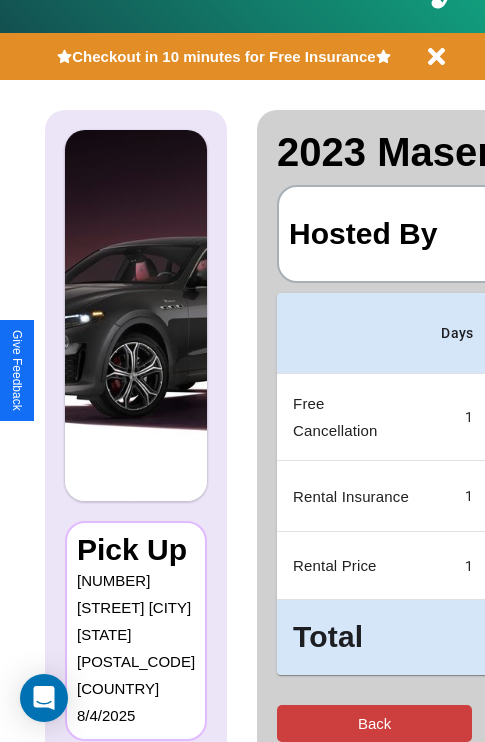 click on "Back" at bounding box center [374, 723] 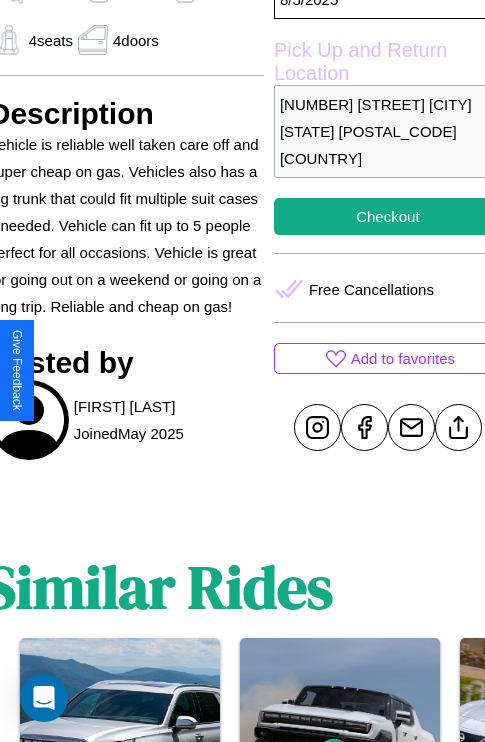 scroll, scrollTop: 707, scrollLeft: 84, axis: both 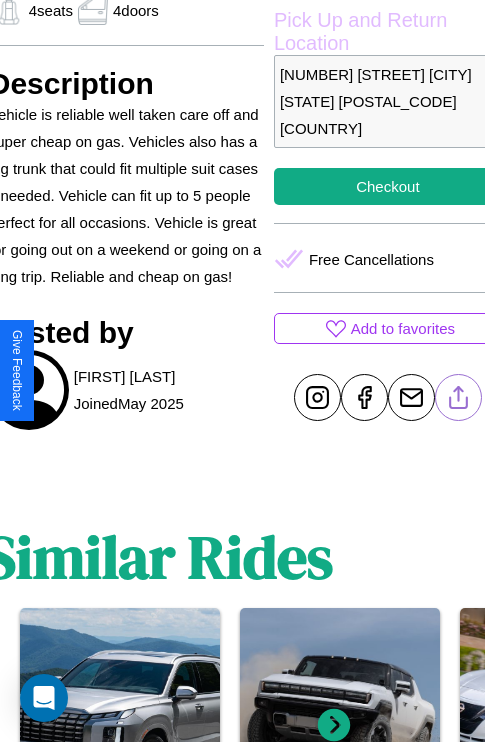 click 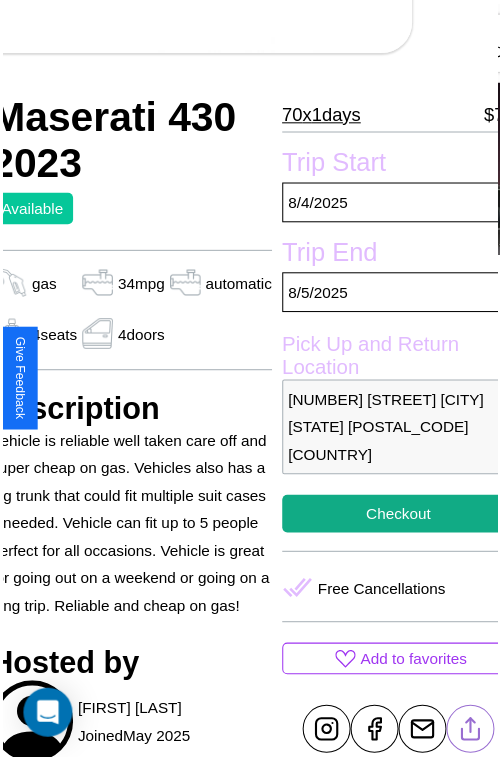 scroll, scrollTop: 218, scrollLeft: 84, axis: both 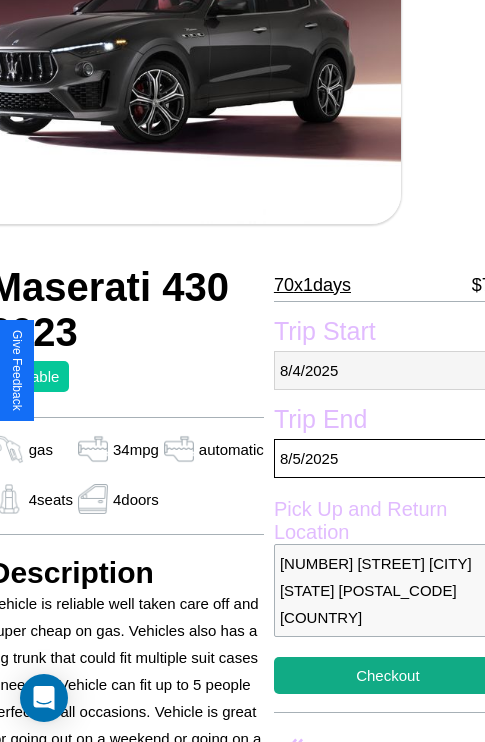 click on "8 / 4 / 2025" at bounding box center (388, 370) 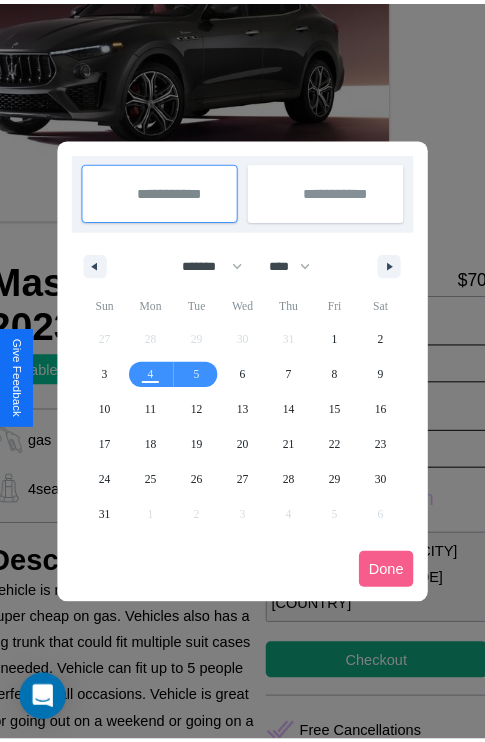 scroll, scrollTop: 0, scrollLeft: 84, axis: horizontal 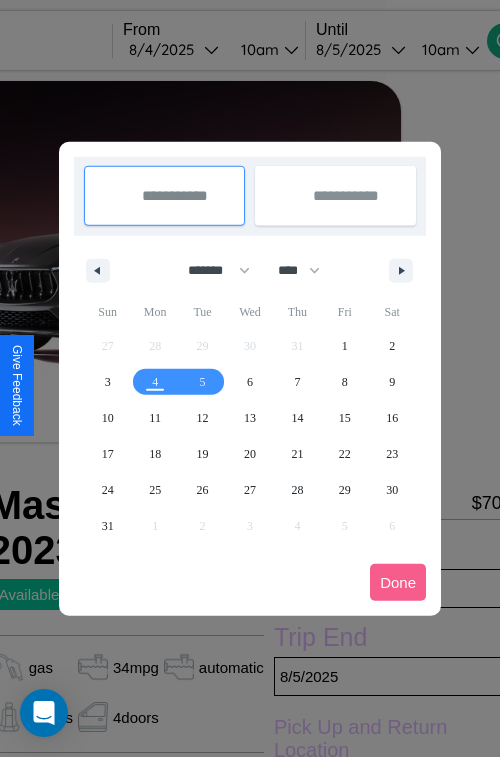 click at bounding box center [250, 378] 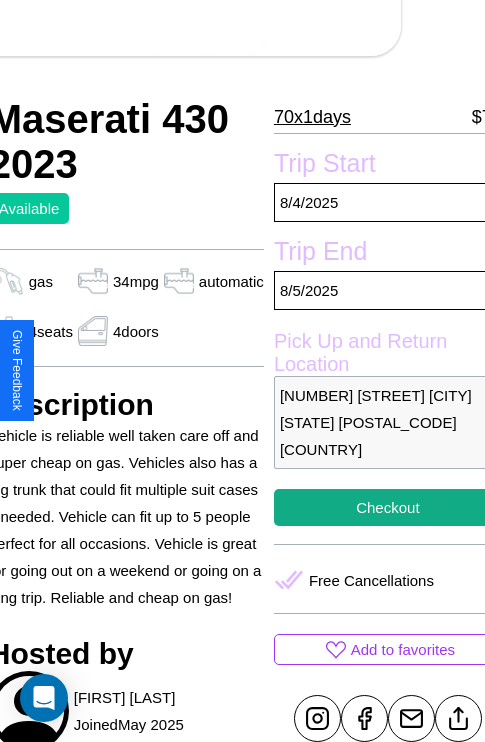 scroll, scrollTop: 496, scrollLeft: 84, axis: both 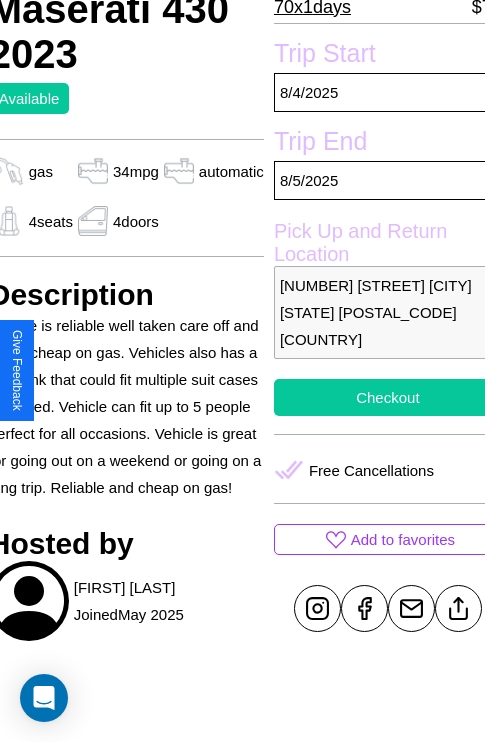 click on "Checkout" at bounding box center [388, 397] 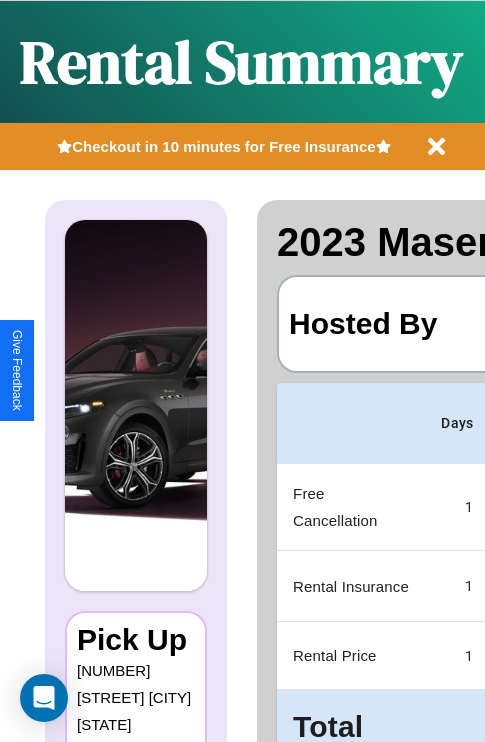 scroll, scrollTop: 0, scrollLeft: 378, axis: horizontal 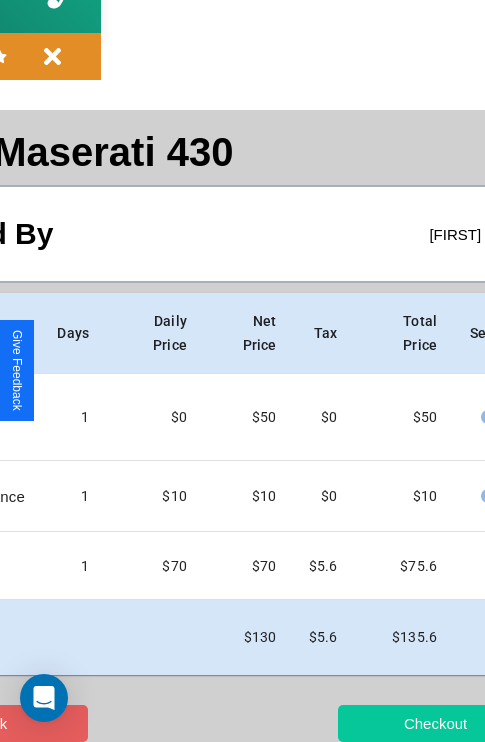 click on "Checkout" at bounding box center (435, 723) 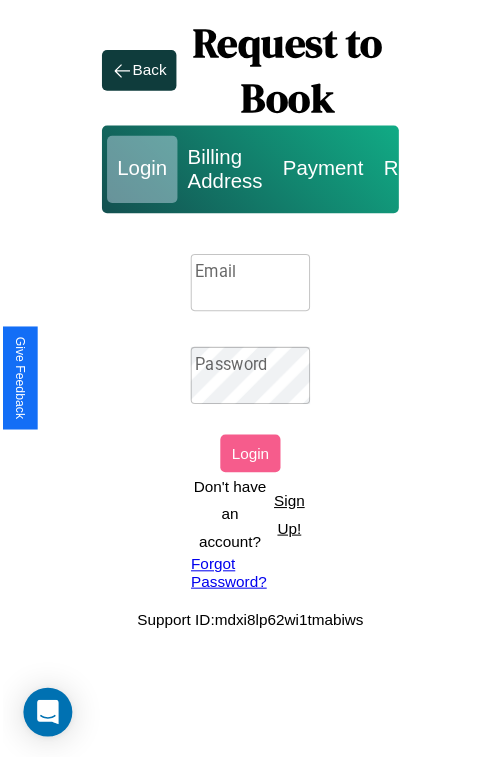 scroll, scrollTop: 0, scrollLeft: 0, axis: both 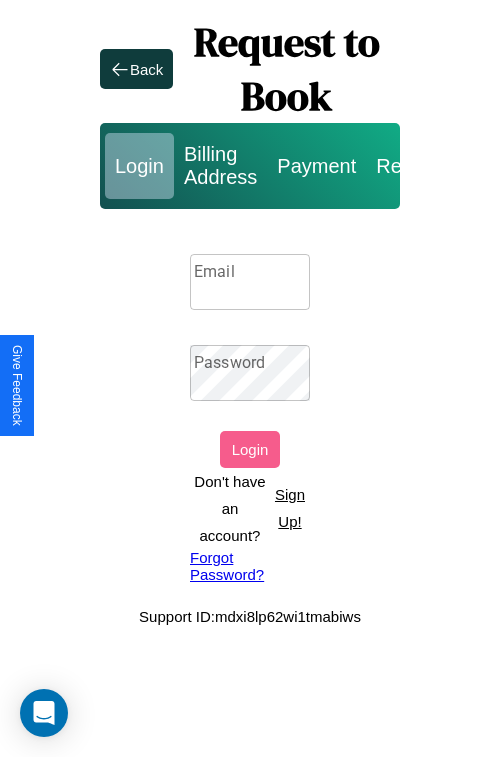 click on "Sign Up!" at bounding box center (290, 508) 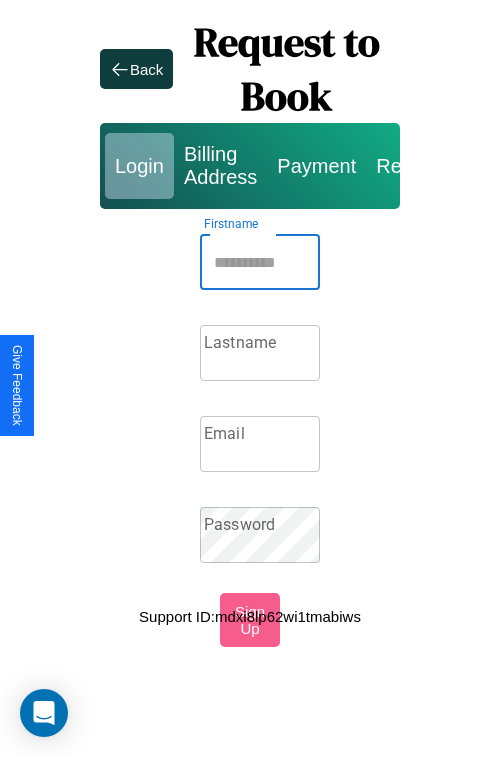 click on "Firstname" at bounding box center (260, 262) 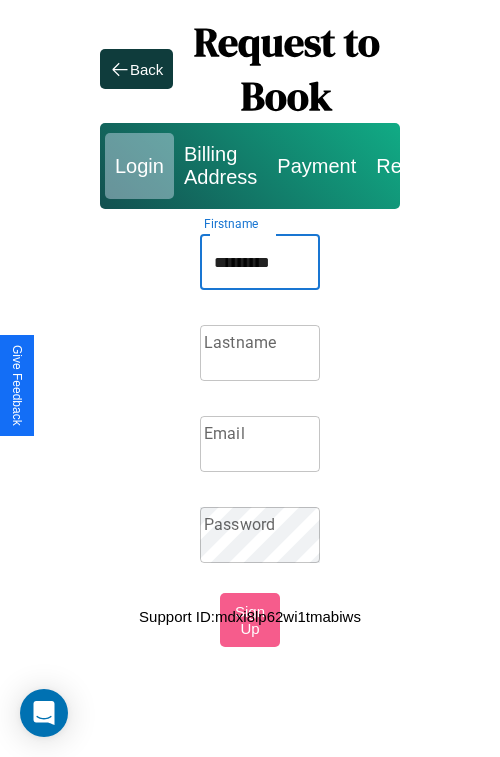 type on "*********" 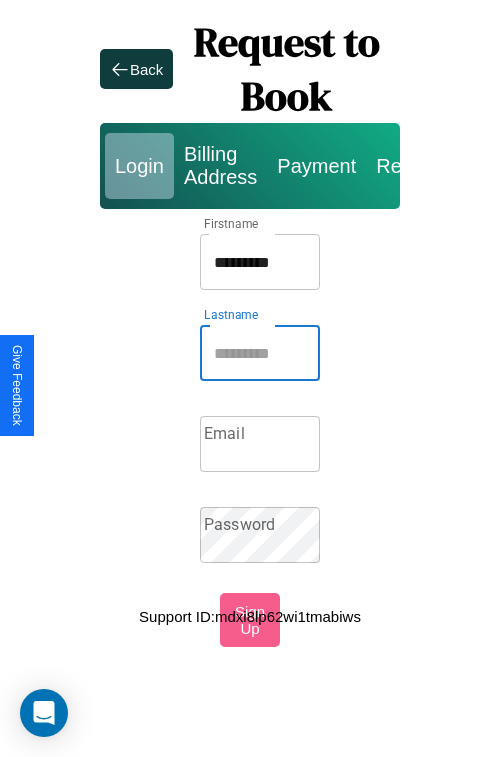 click on "Lastname" at bounding box center [260, 353] 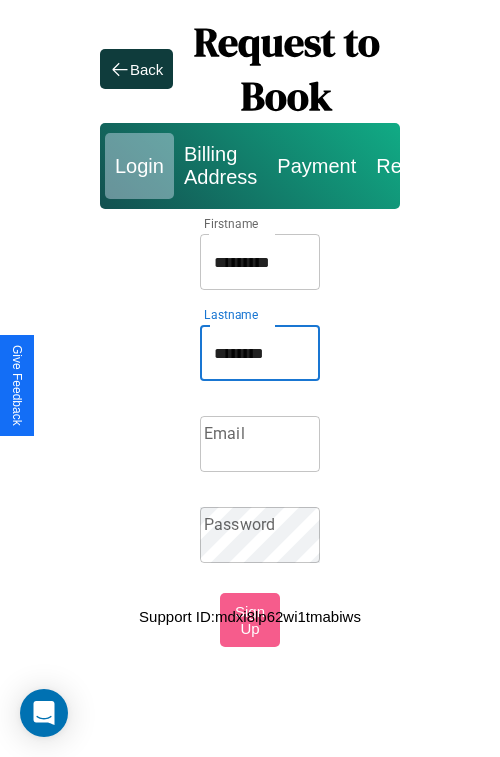 type on "********" 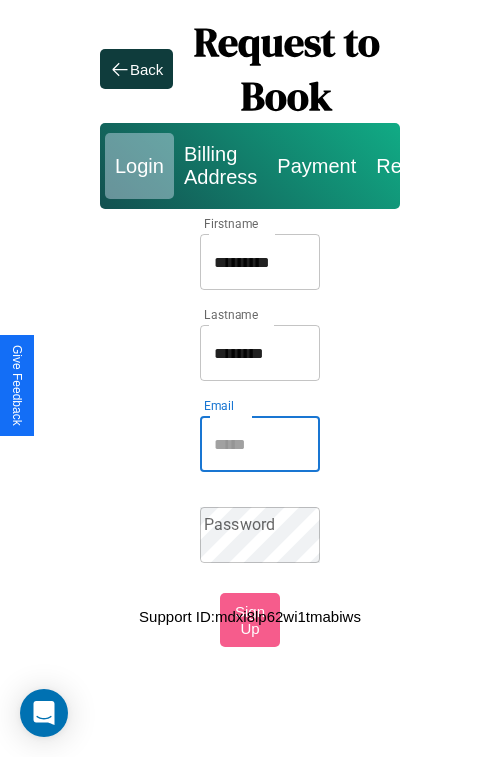 click on "Email" at bounding box center [260, 444] 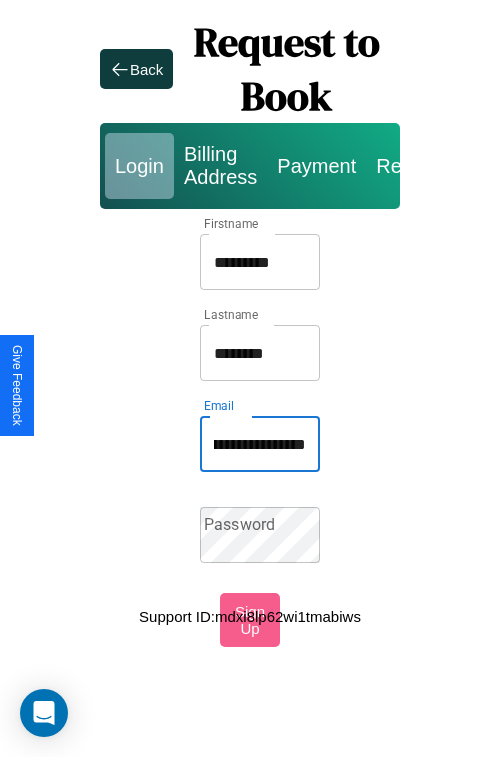 scroll, scrollTop: 0, scrollLeft: 147, axis: horizontal 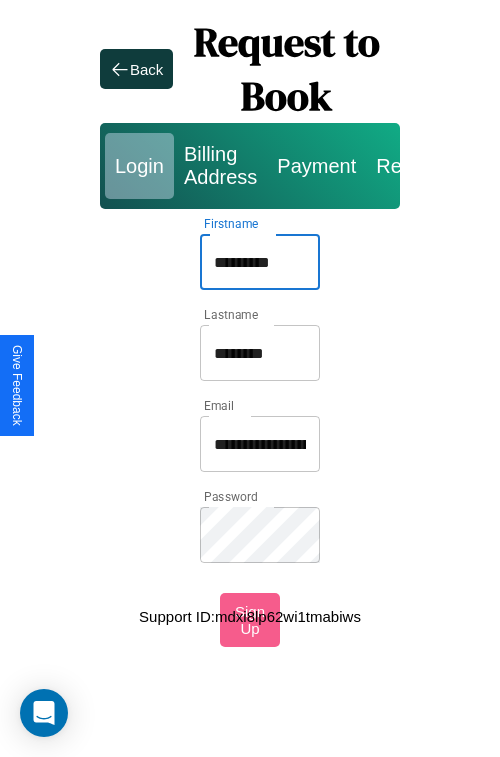click on "*********" at bounding box center (260, 262) 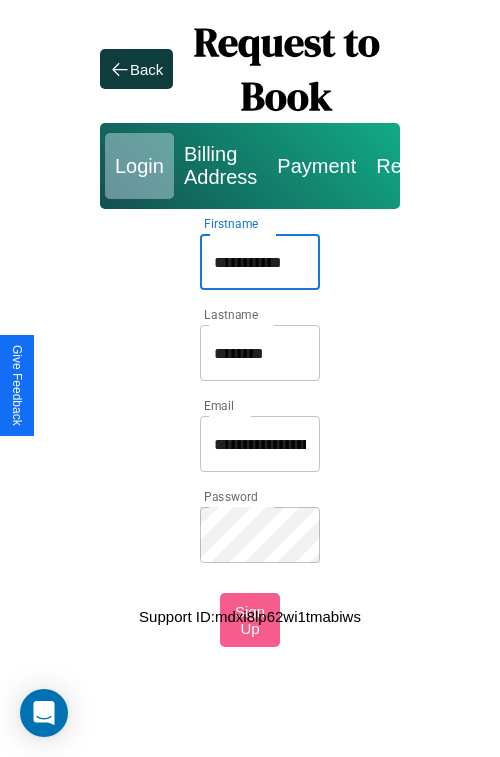 type on "**********" 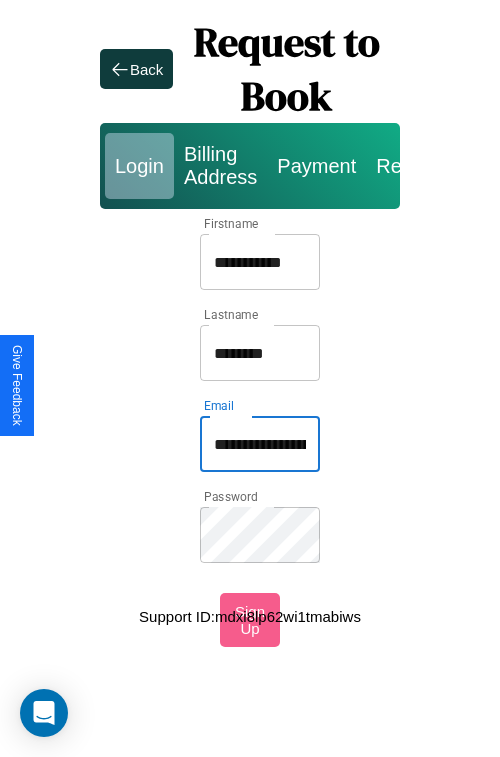 type on "**********" 